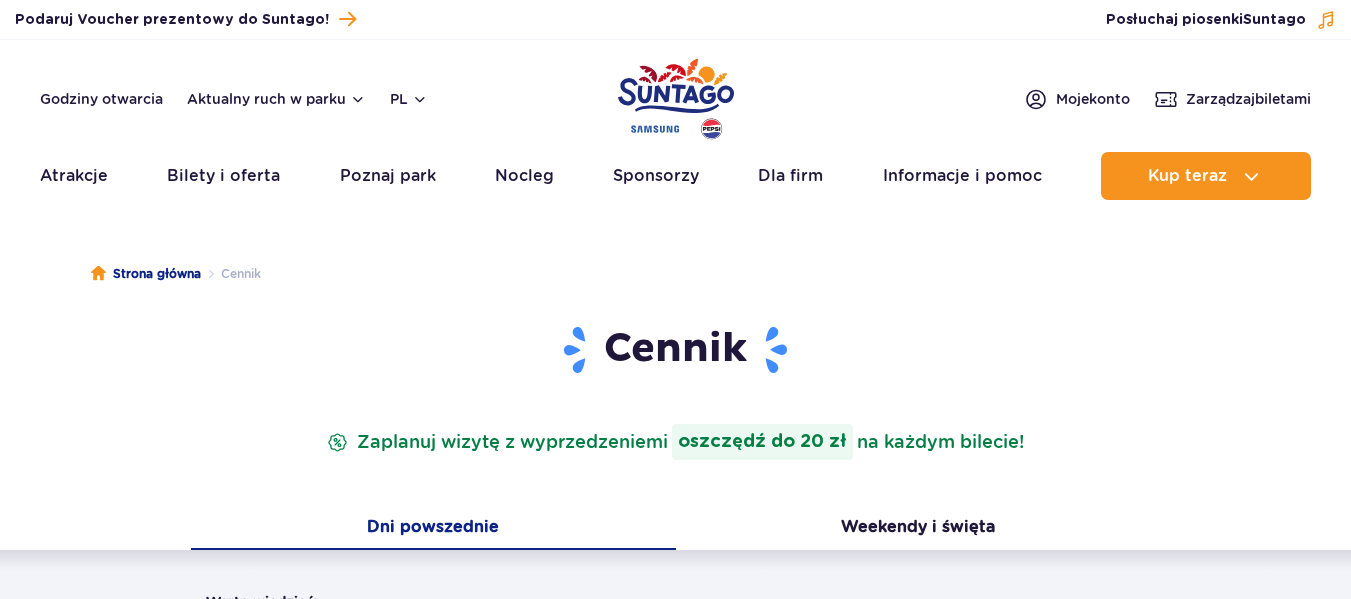 scroll, scrollTop: 186, scrollLeft: 0, axis: vertical 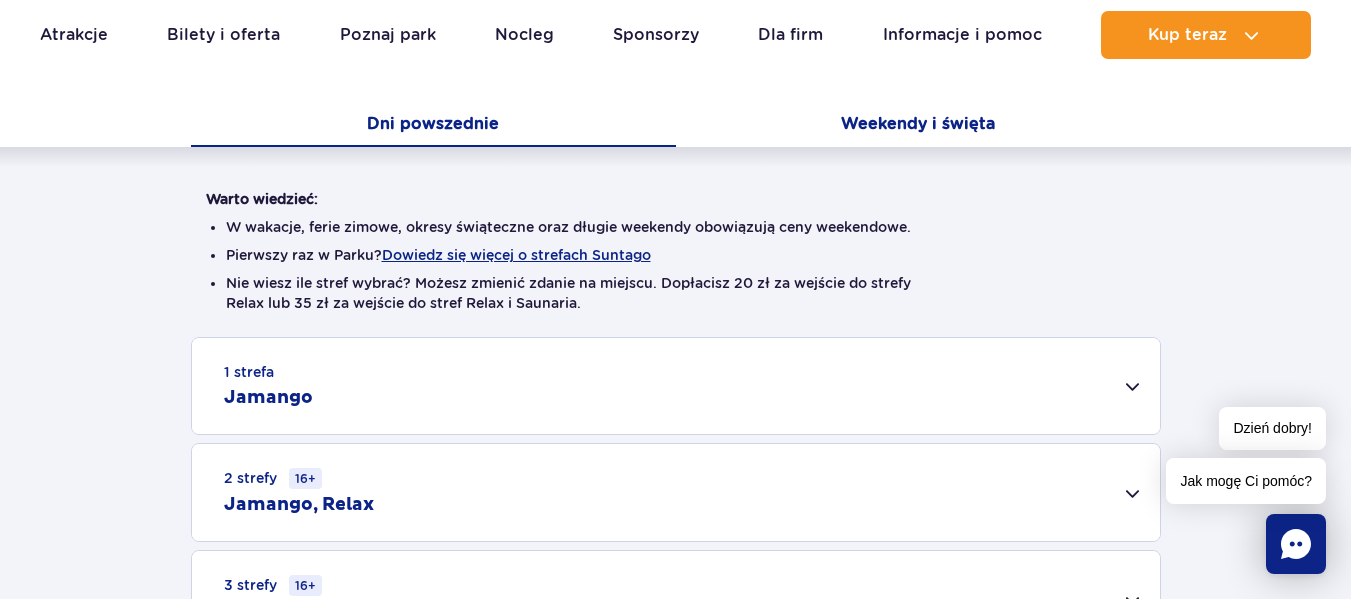 click on "Weekendy i święta" at bounding box center (918, 126) 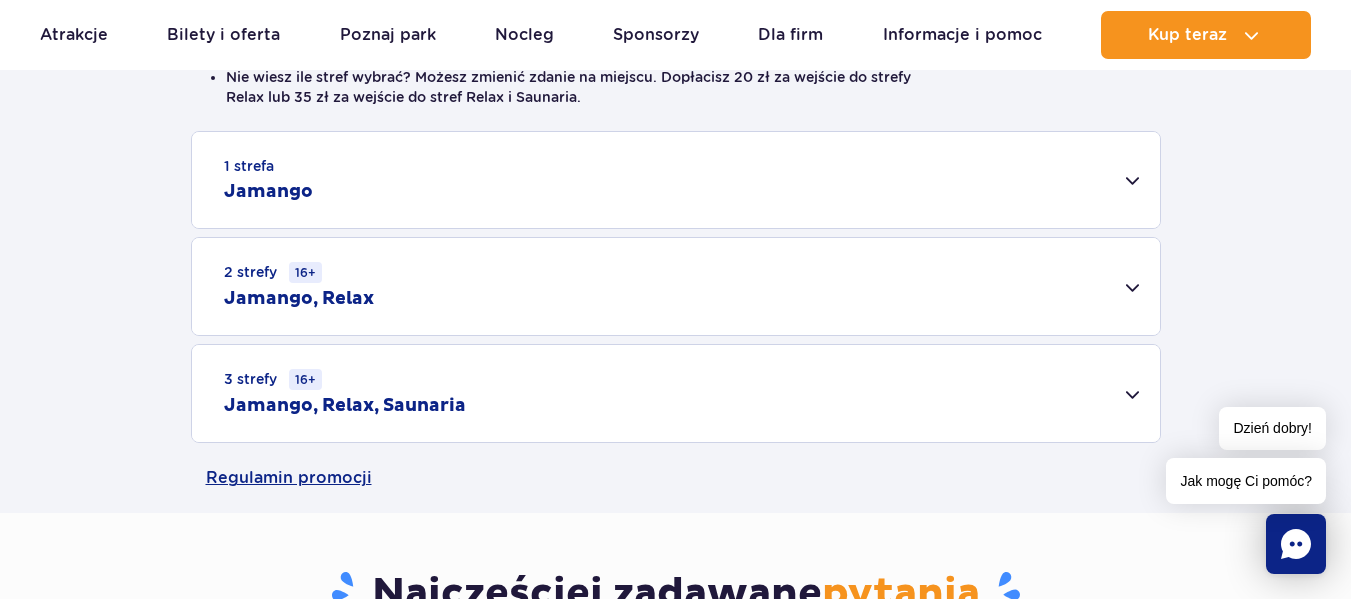 scroll, scrollTop: 624, scrollLeft: 0, axis: vertical 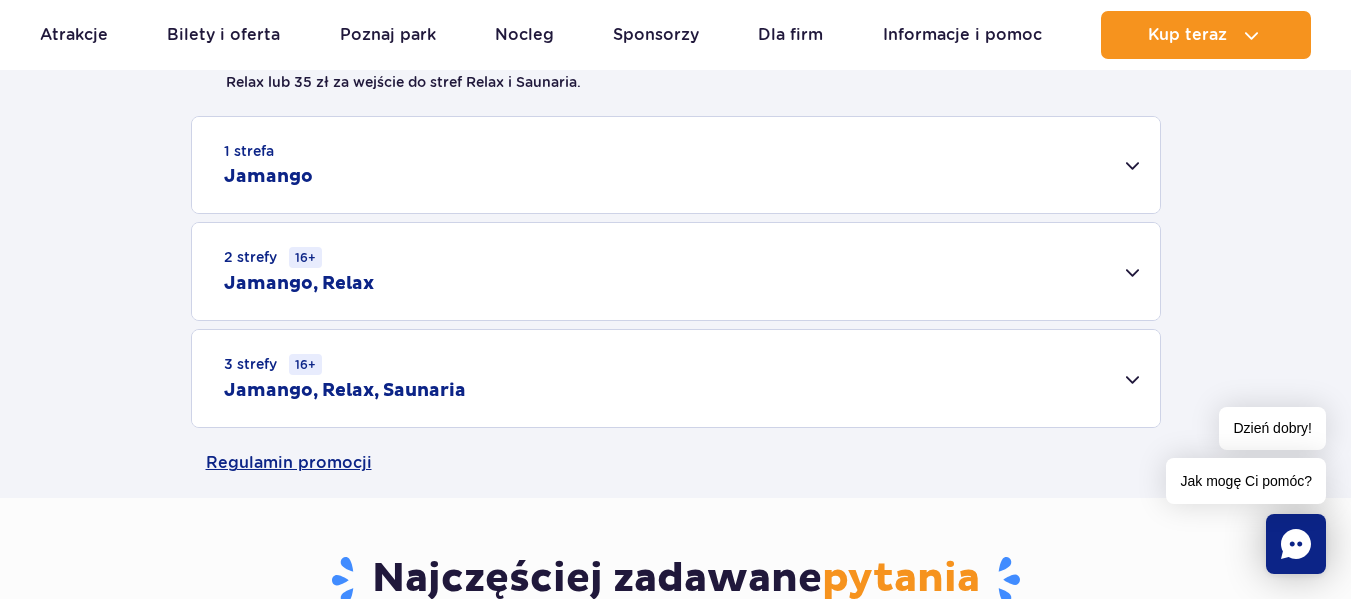click on "Jamango" at bounding box center [268, 177] 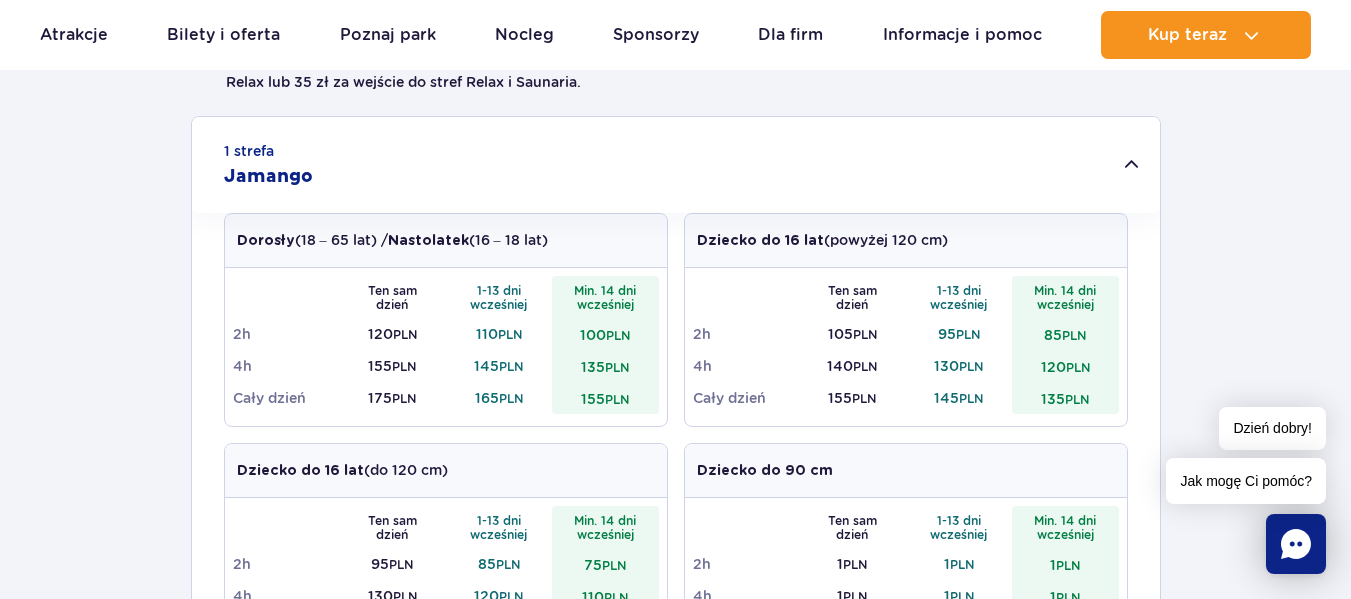 scroll, scrollTop: 0, scrollLeft: 0, axis: both 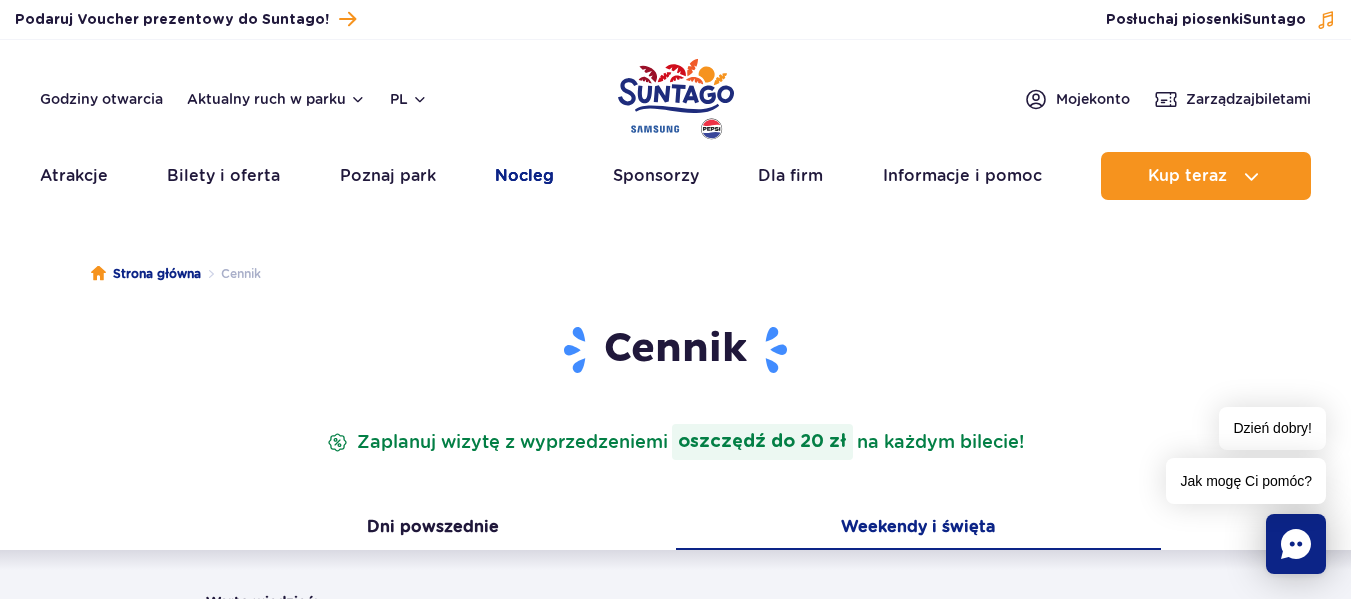 click on "Nocleg" at bounding box center [524, 176] 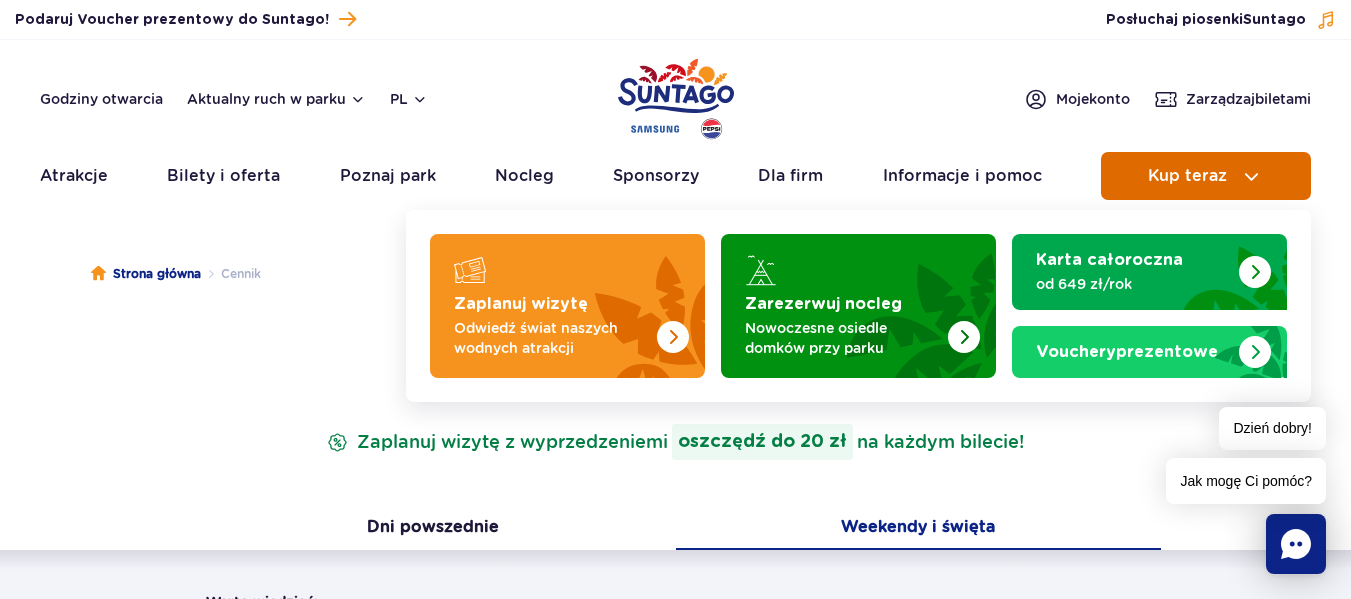 click on "Kup teraz" at bounding box center [1187, 176] 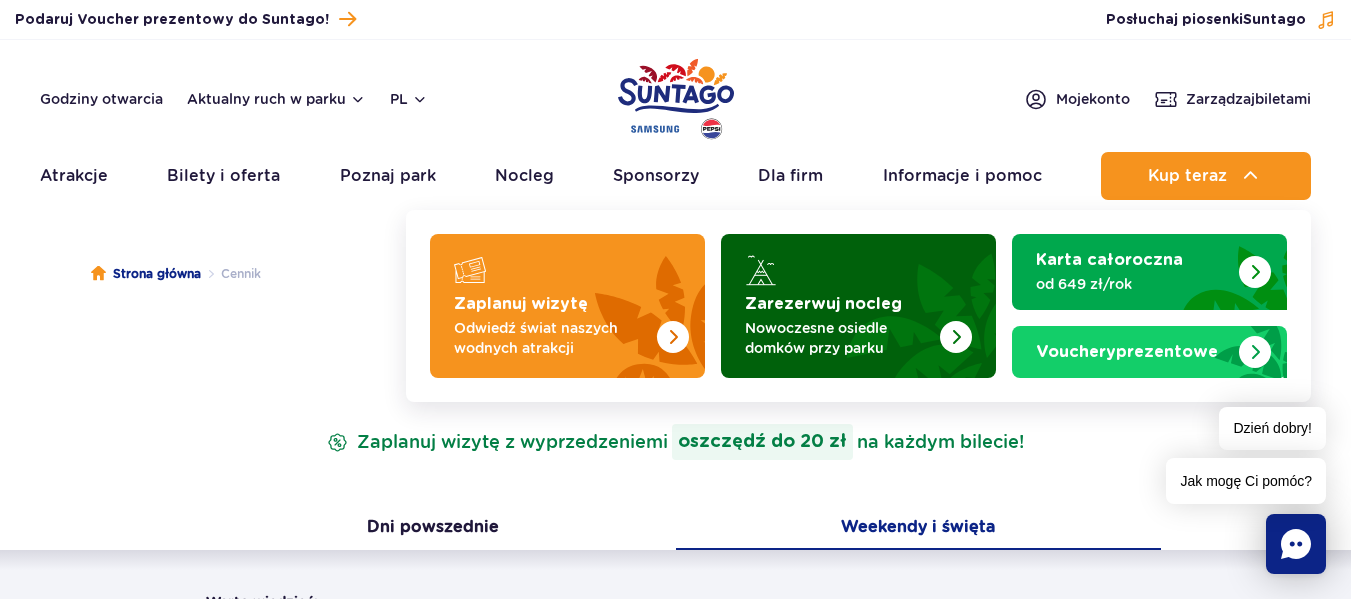 click on "Nowoczesne osiedle domków przy parku" at bounding box center [842, 338] 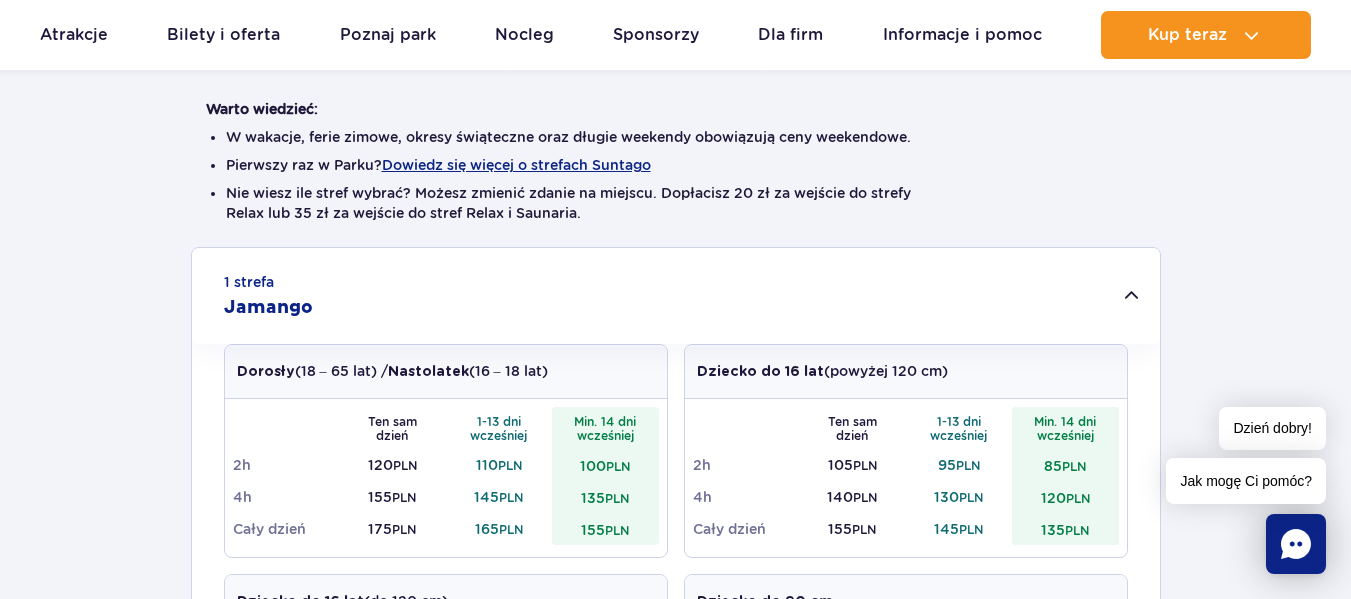 scroll, scrollTop: 500, scrollLeft: 0, axis: vertical 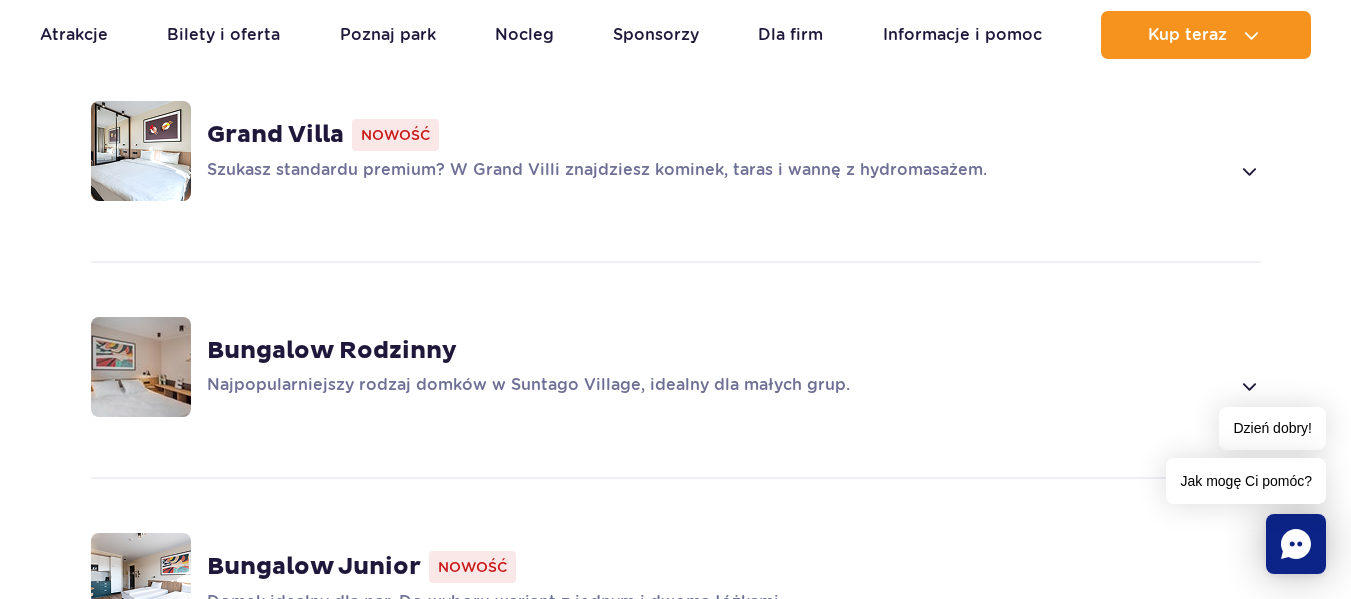 click at bounding box center [141, 151] 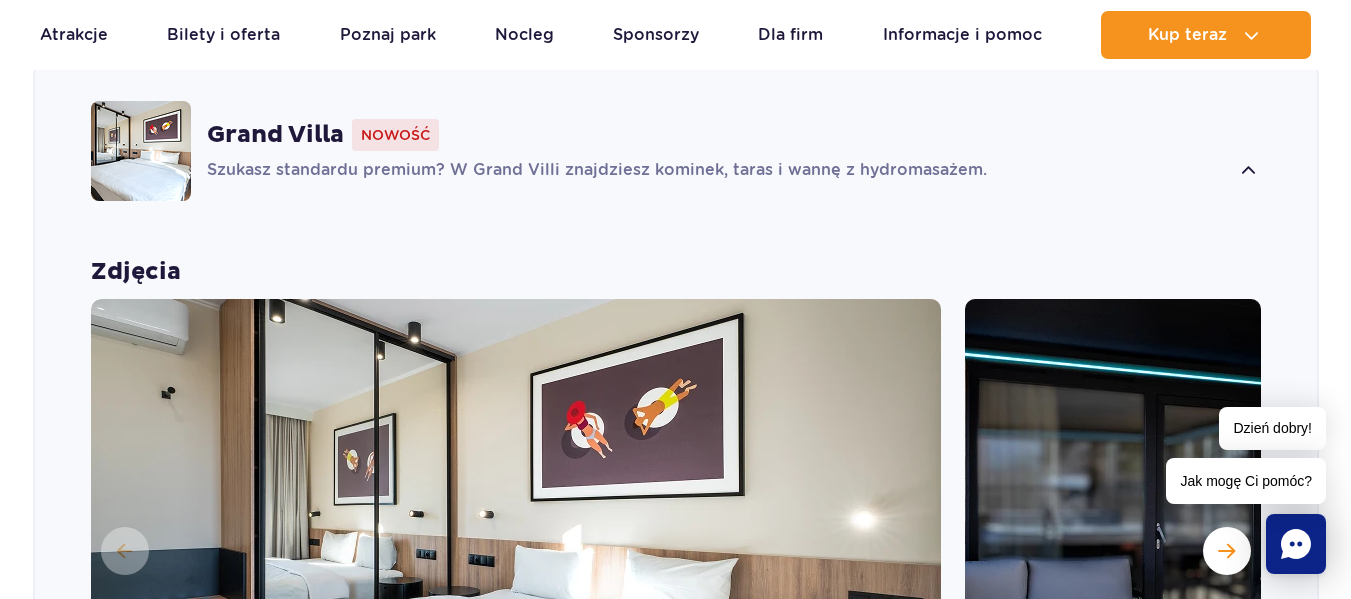 scroll, scrollTop: 1401, scrollLeft: 0, axis: vertical 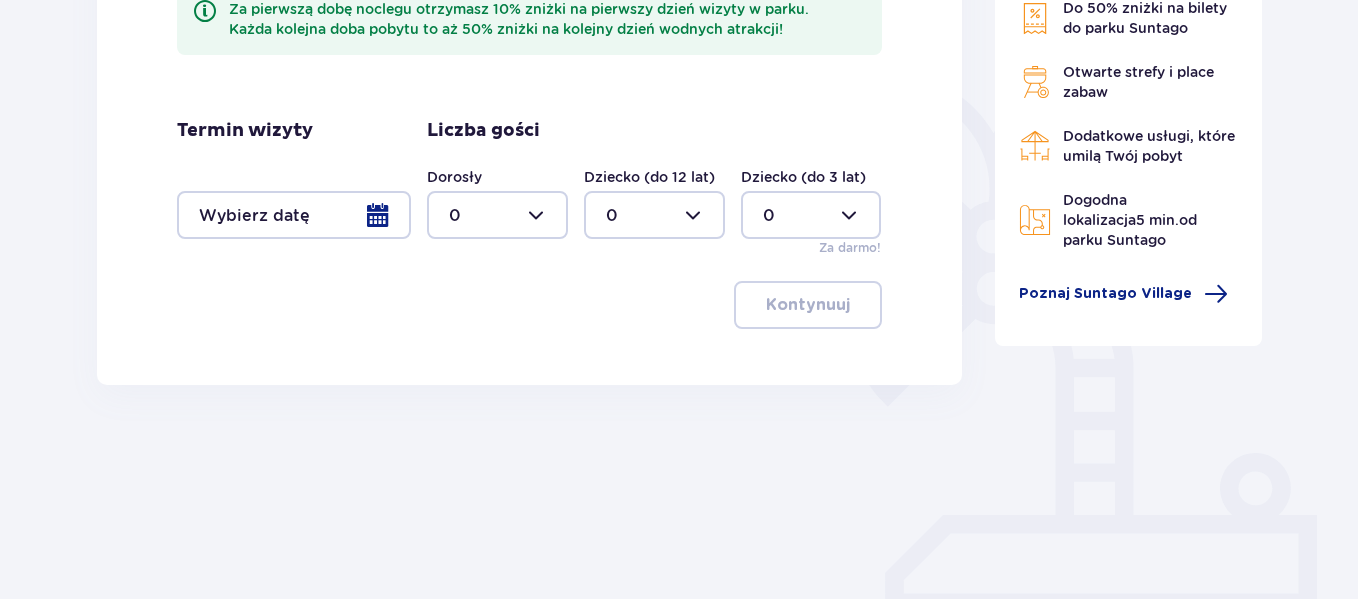 click at bounding box center (294, 215) 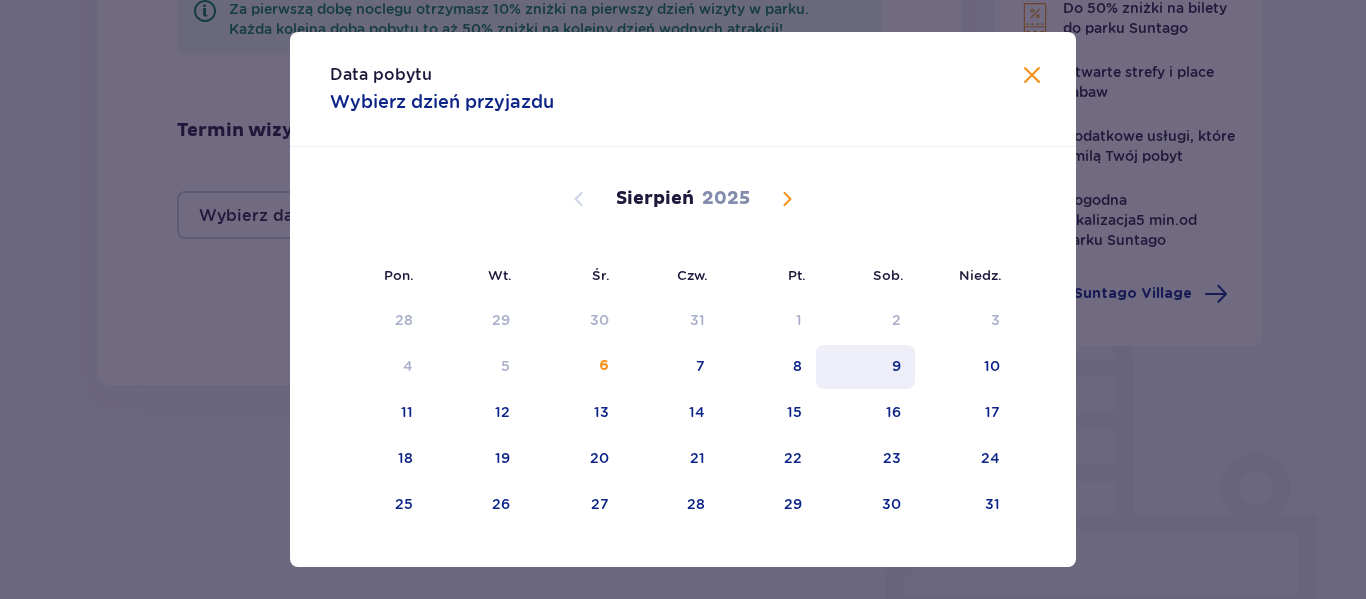 click on "9" at bounding box center (865, 367) 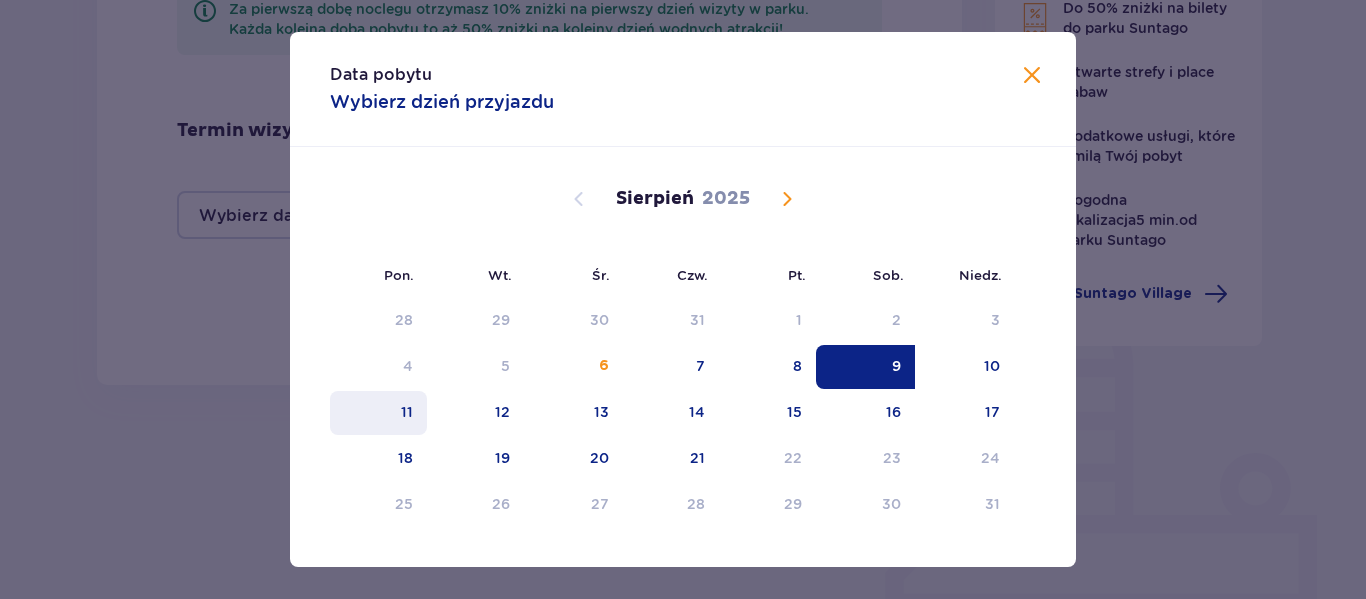 click on "11" at bounding box center [407, 412] 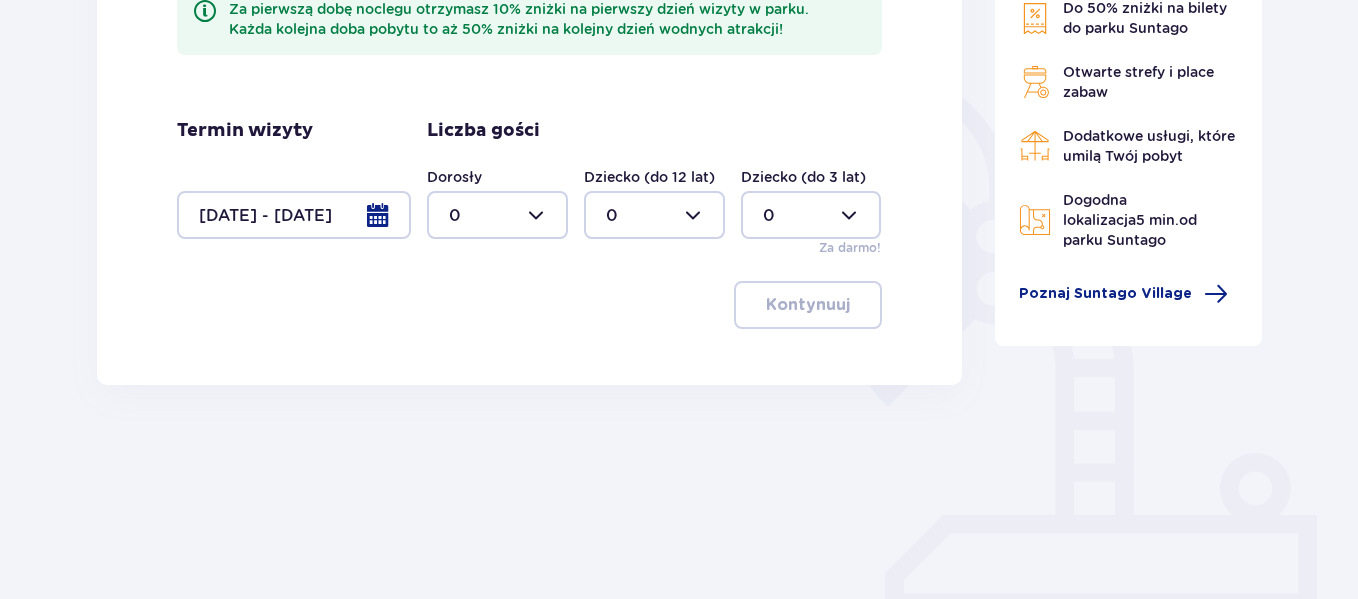 click at bounding box center (497, 215) 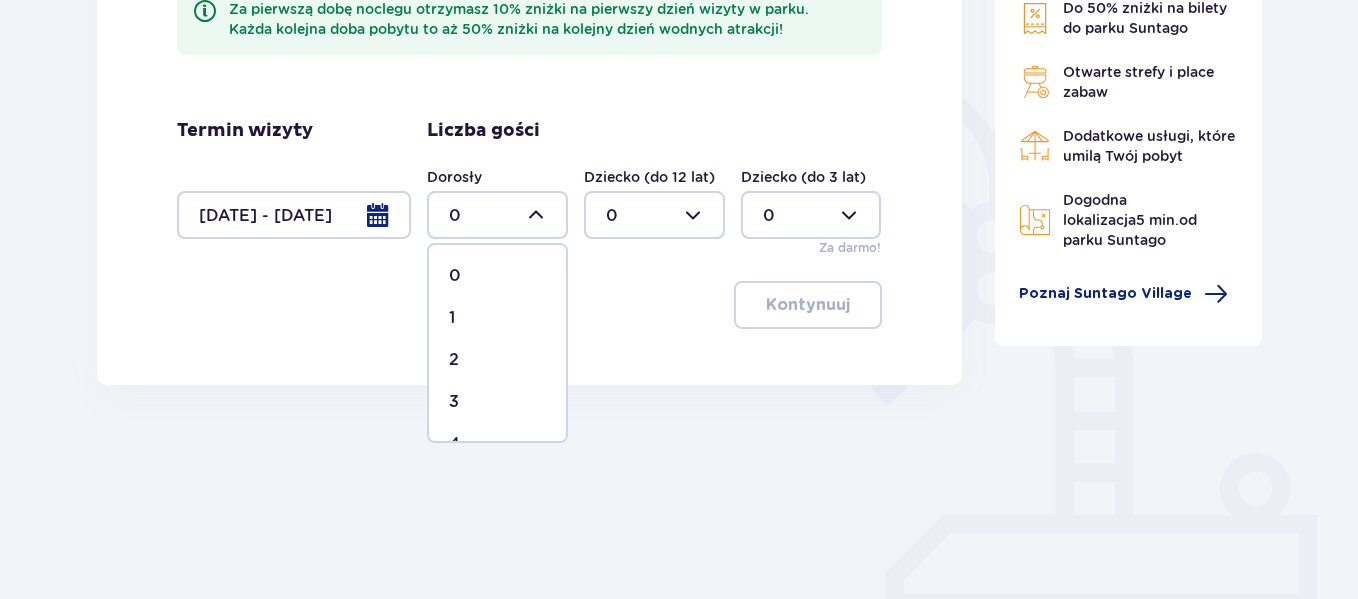 click on "2" at bounding box center [454, 360] 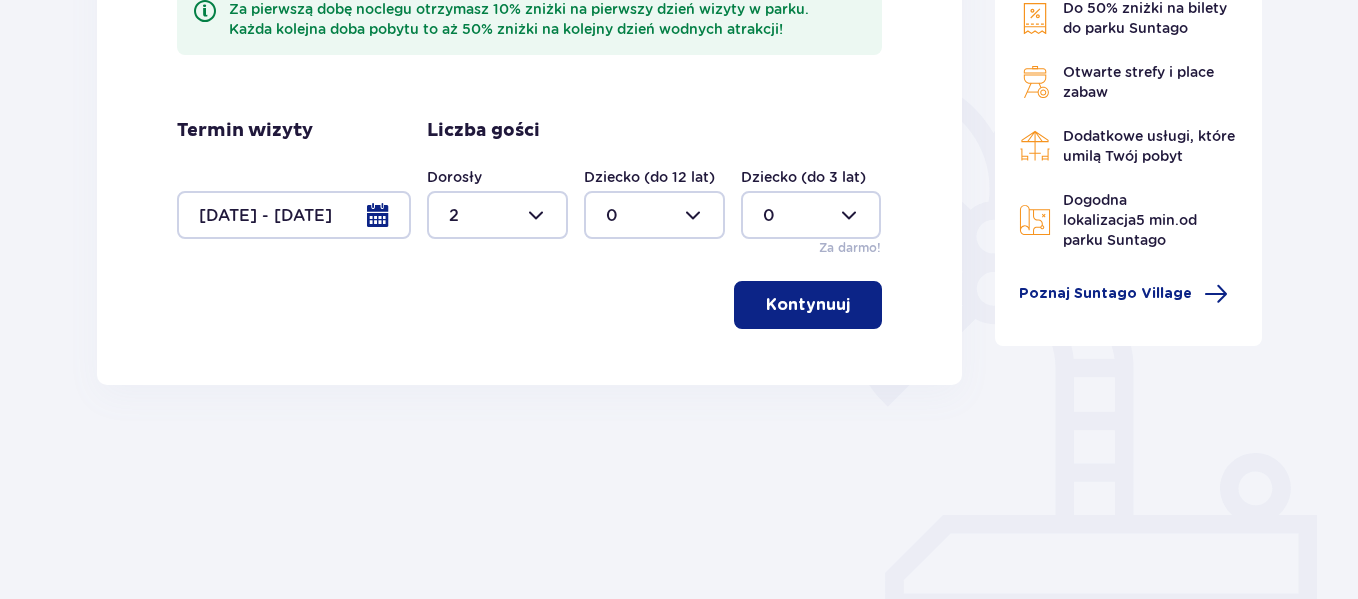 click at bounding box center [654, 215] 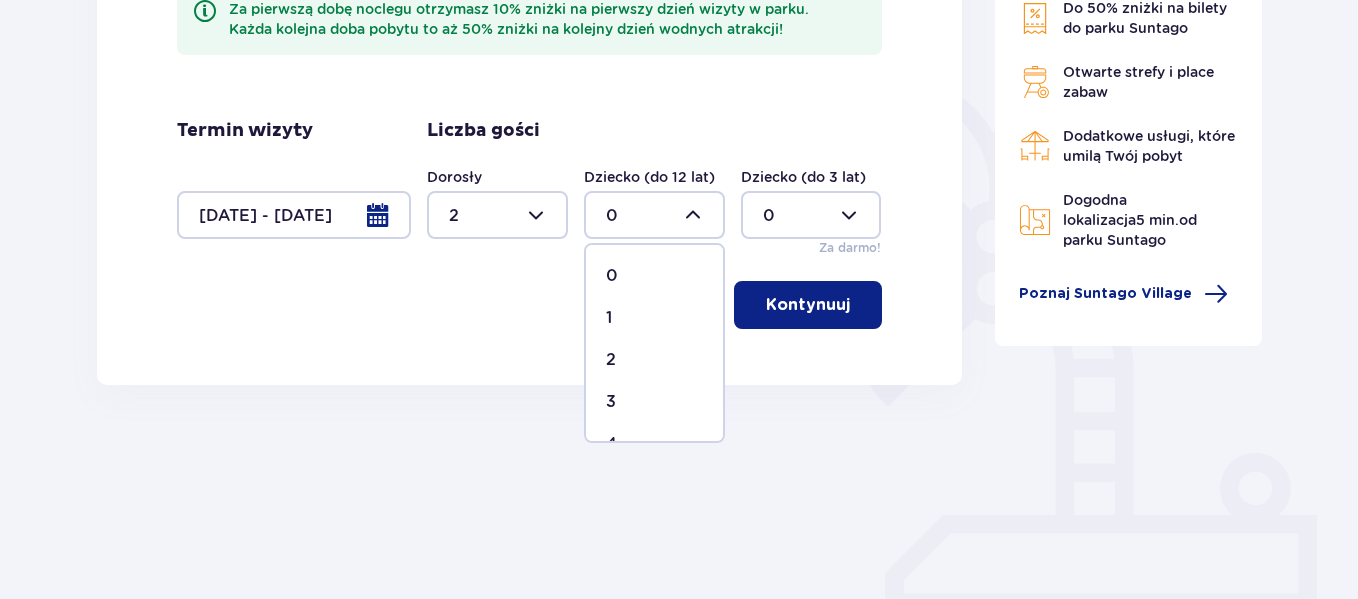 click on "1" at bounding box center [609, 318] 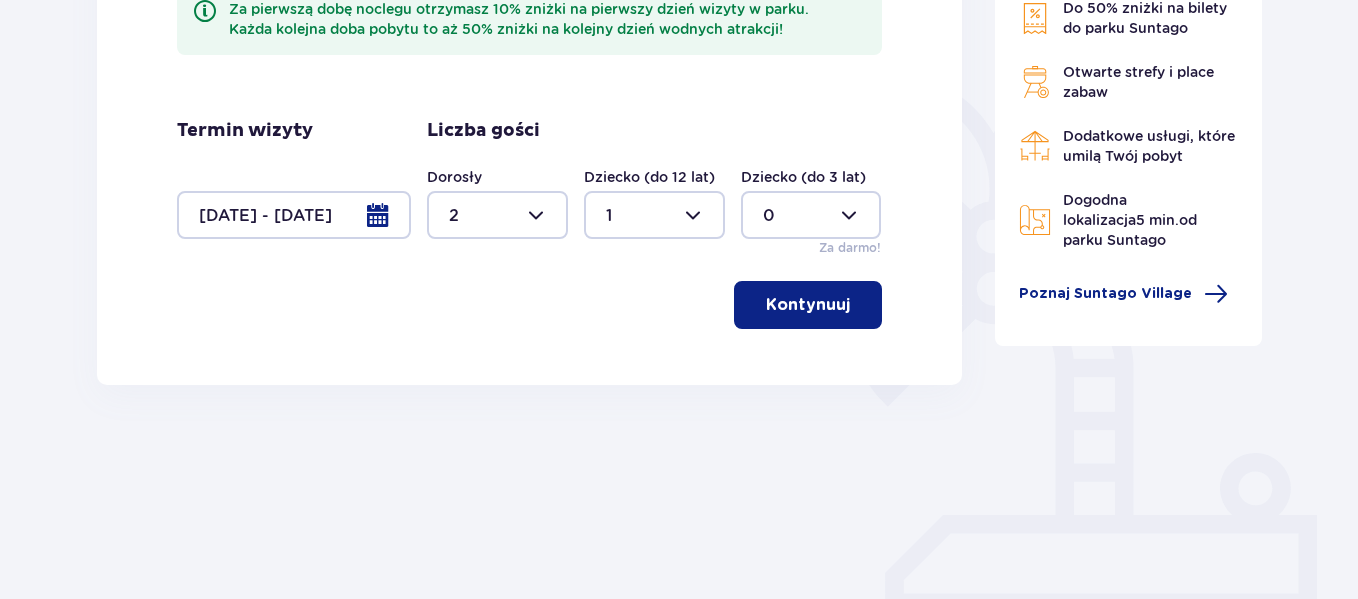 click on "Kontynuuj" at bounding box center [808, 305] 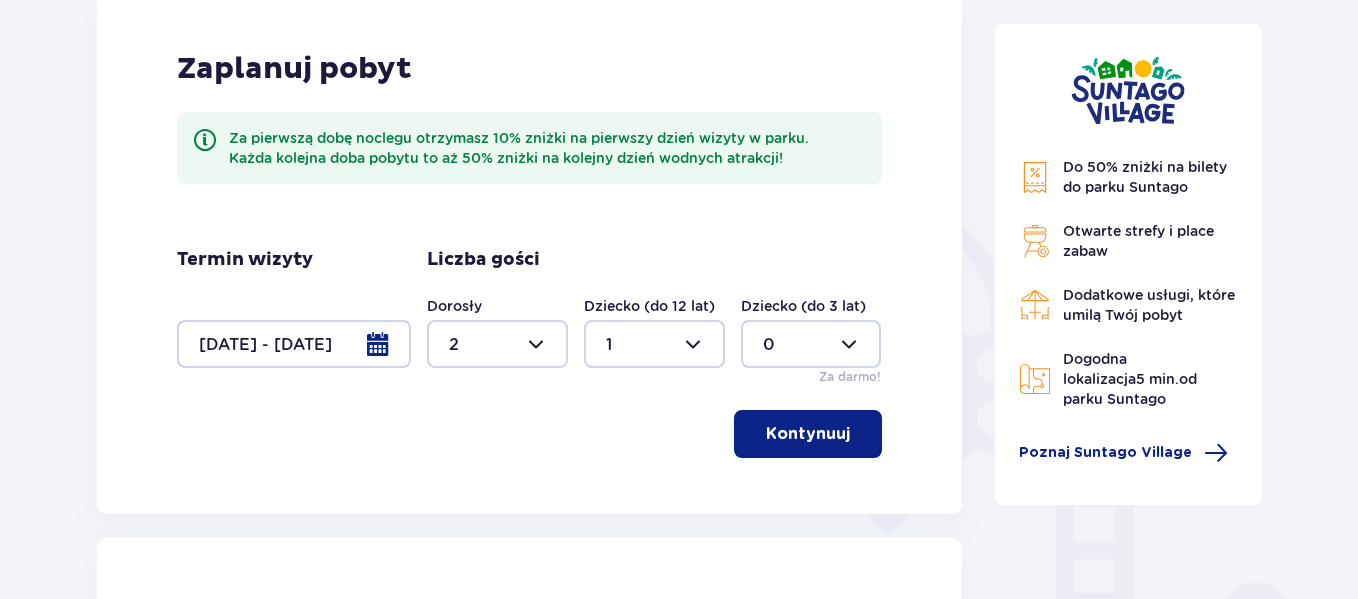 scroll, scrollTop: 0, scrollLeft: 0, axis: both 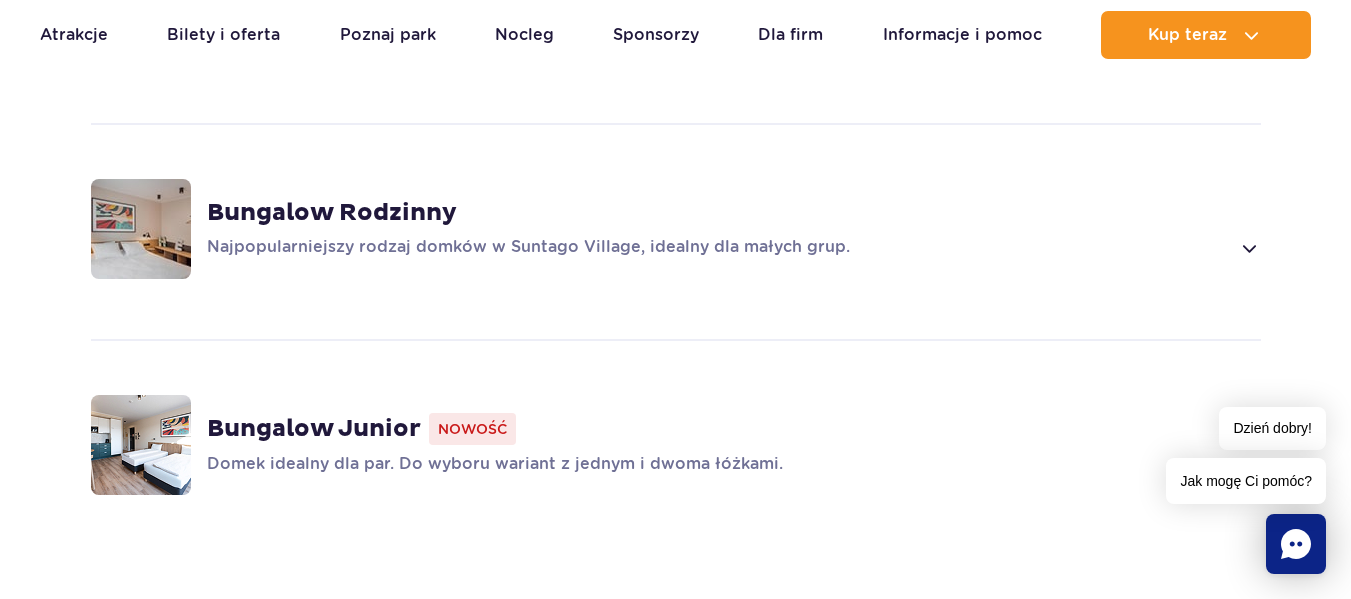 click on "Nowość" at bounding box center [472, 429] 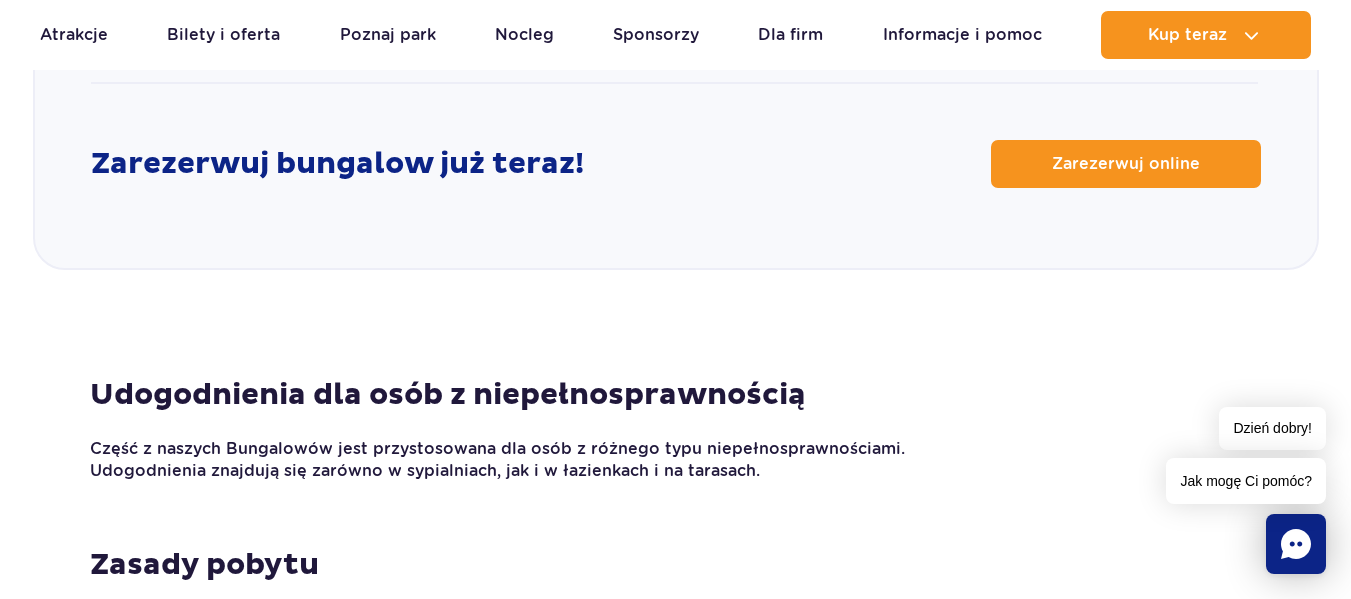 scroll, scrollTop: 2957, scrollLeft: 0, axis: vertical 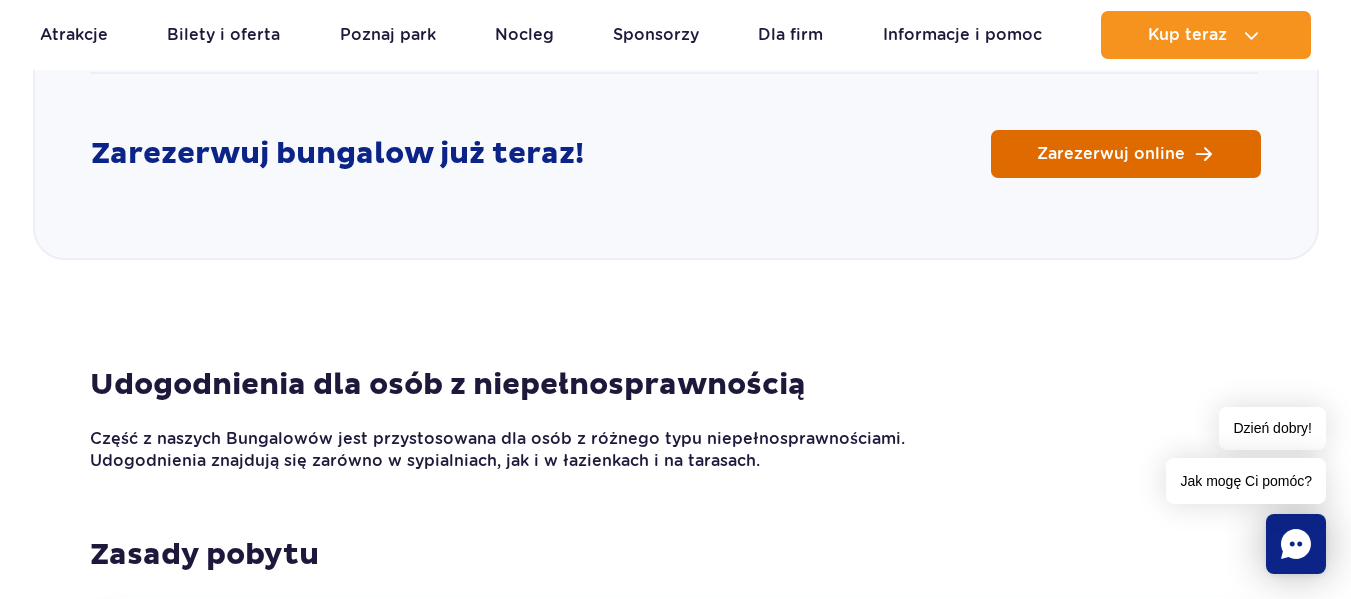 click on "Zarezerwuj online" at bounding box center (1111, 154) 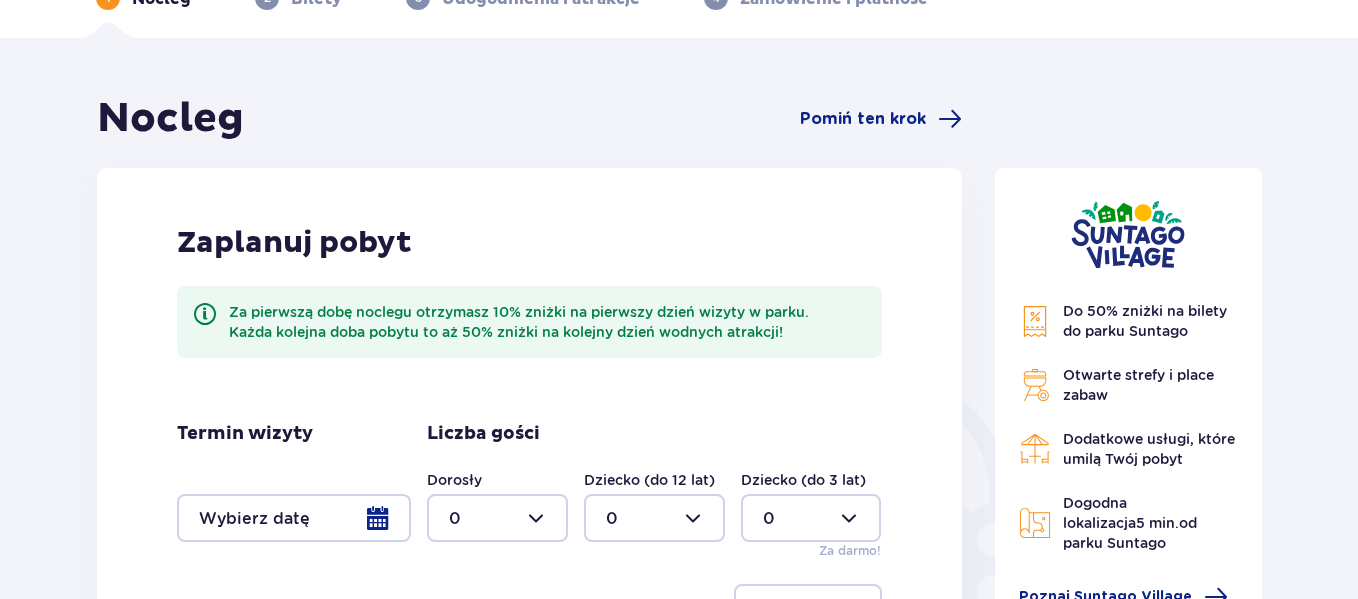 scroll, scrollTop: 0, scrollLeft: 0, axis: both 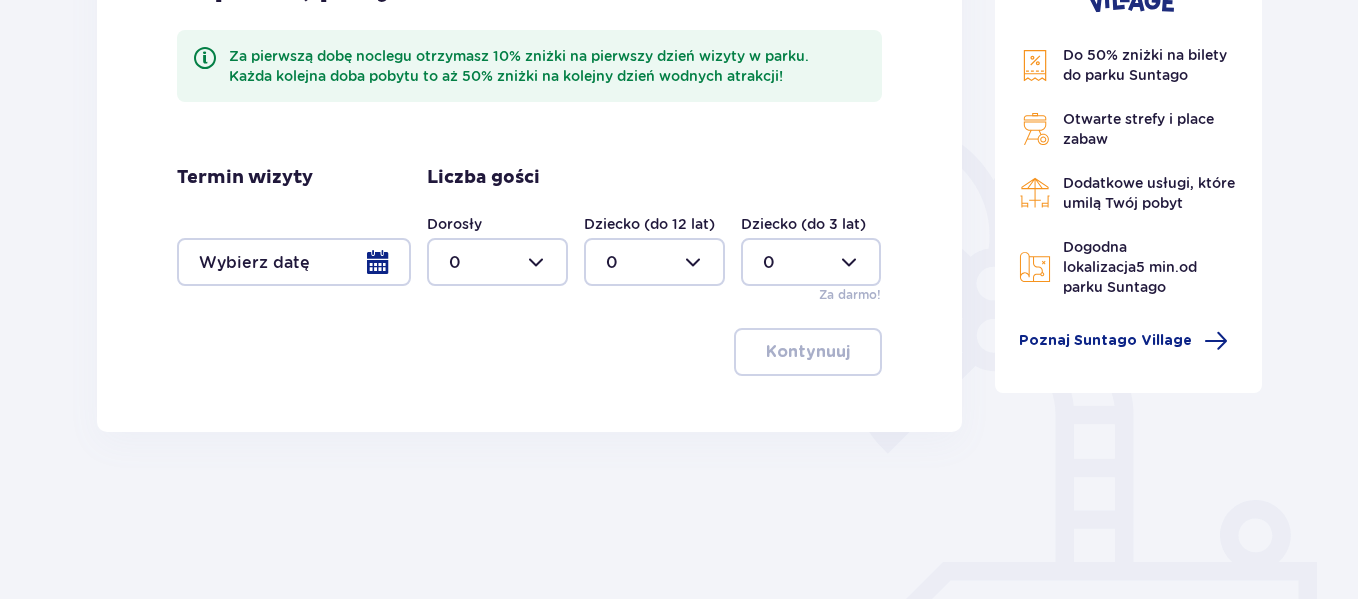 click at bounding box center (294, 262) 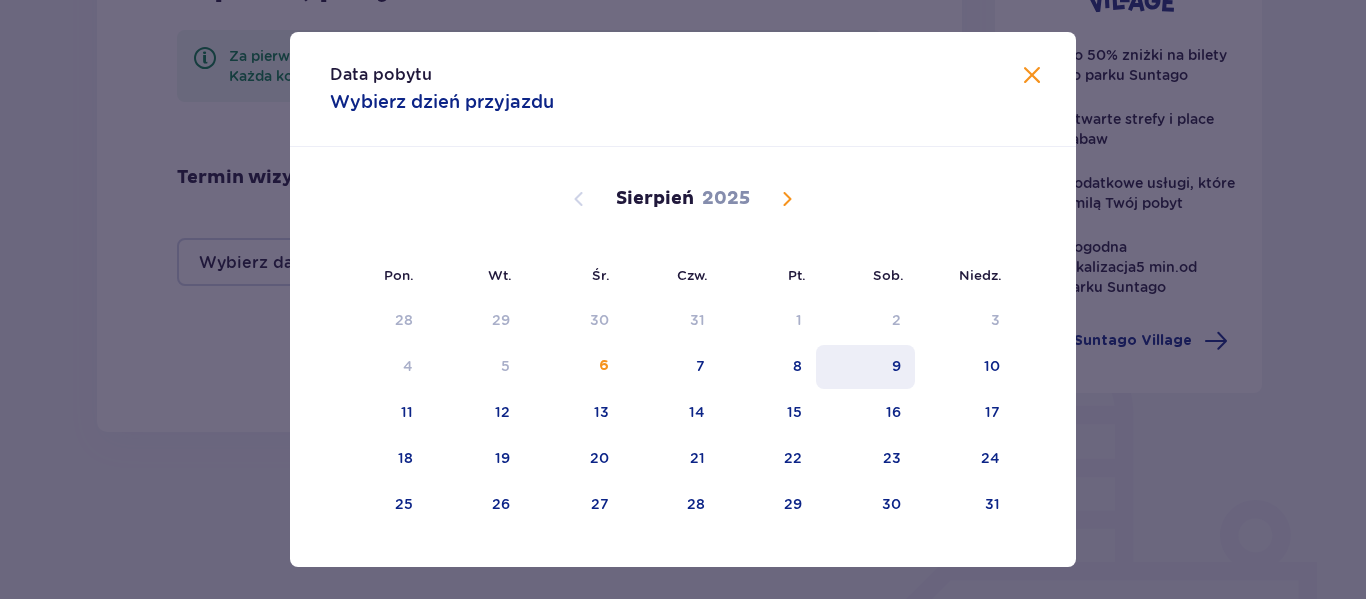 click on "9" at bounding box center (896, 366) 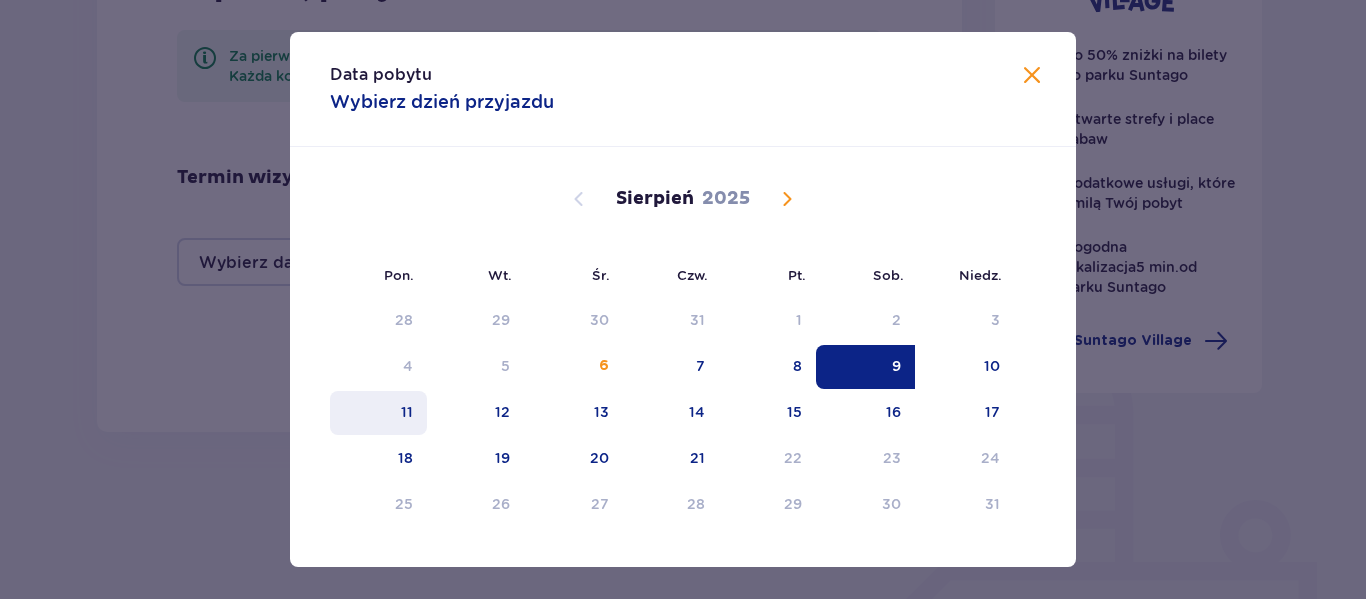 click on "11" at bounding box center (407, 412) 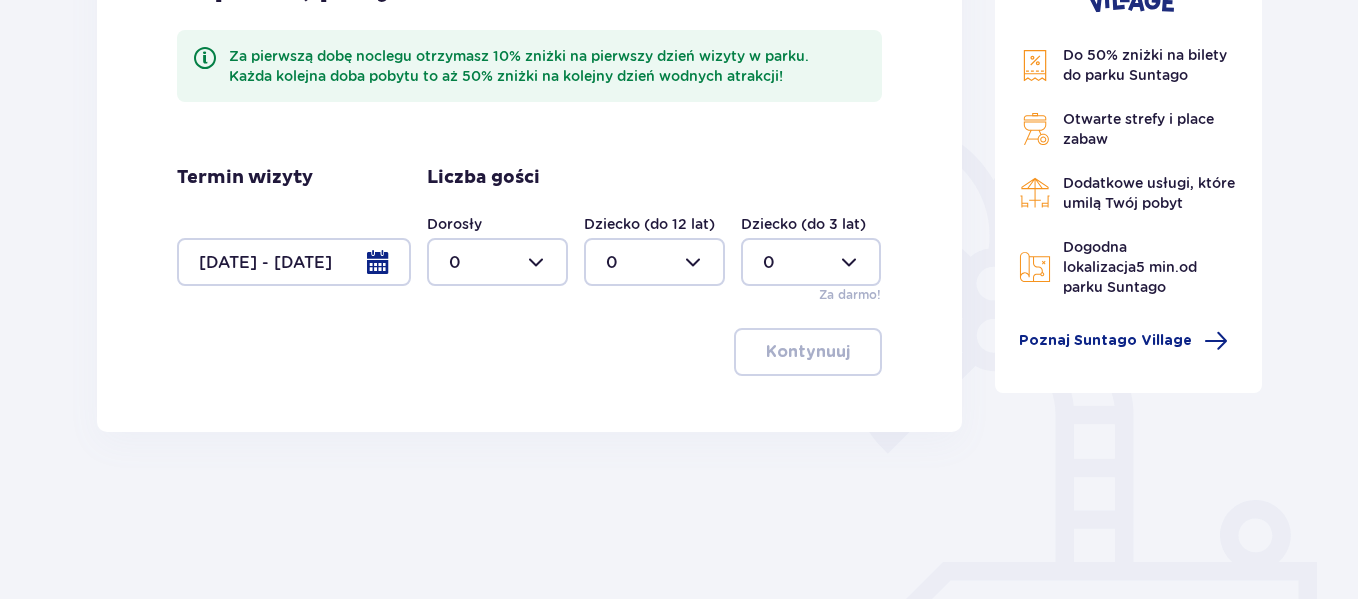 click at bounding box center [497, 262] 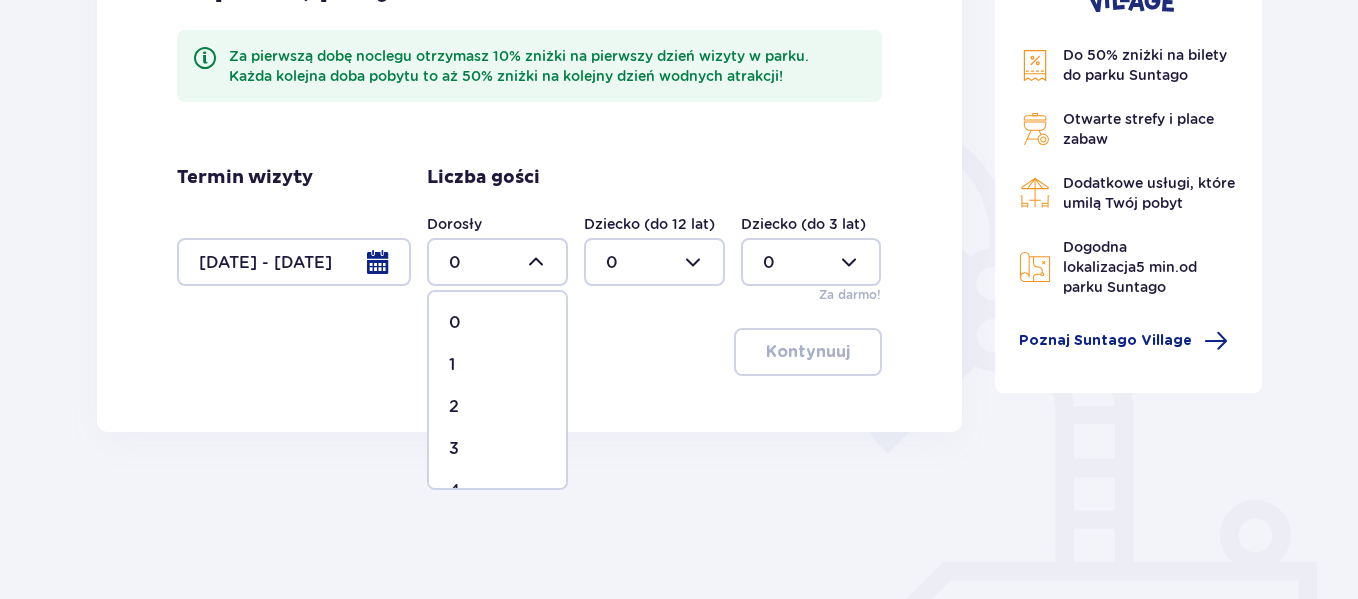 click on "2" at bounding box center [454, 407] 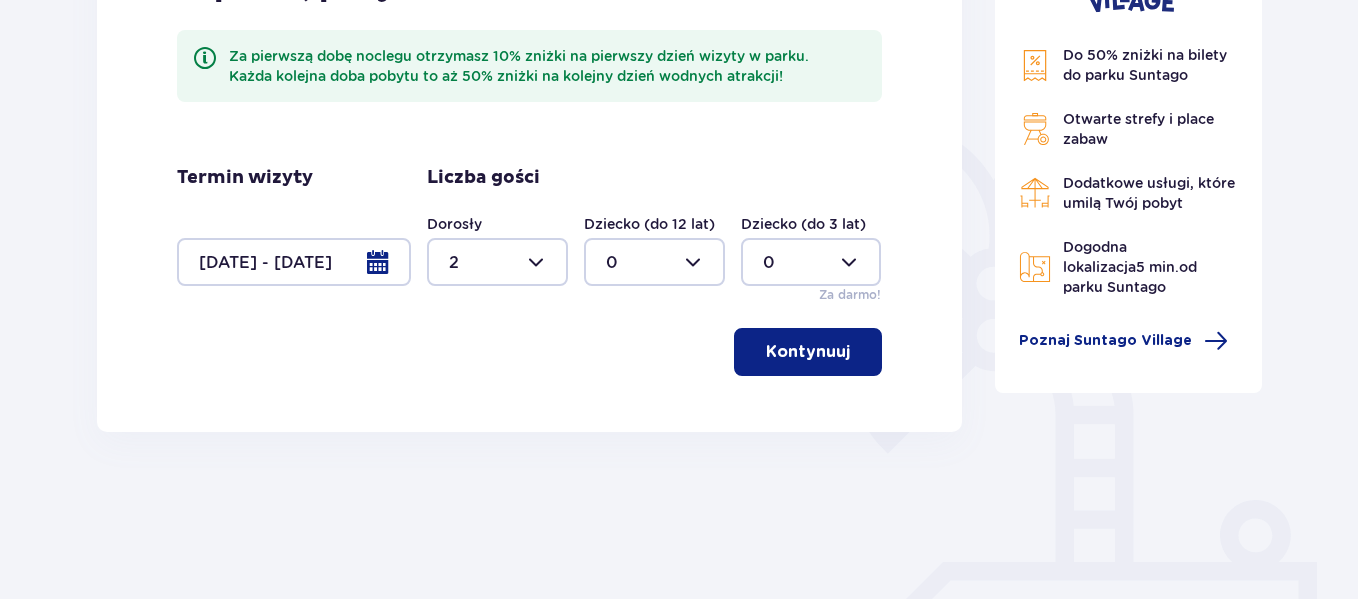 type on "2" 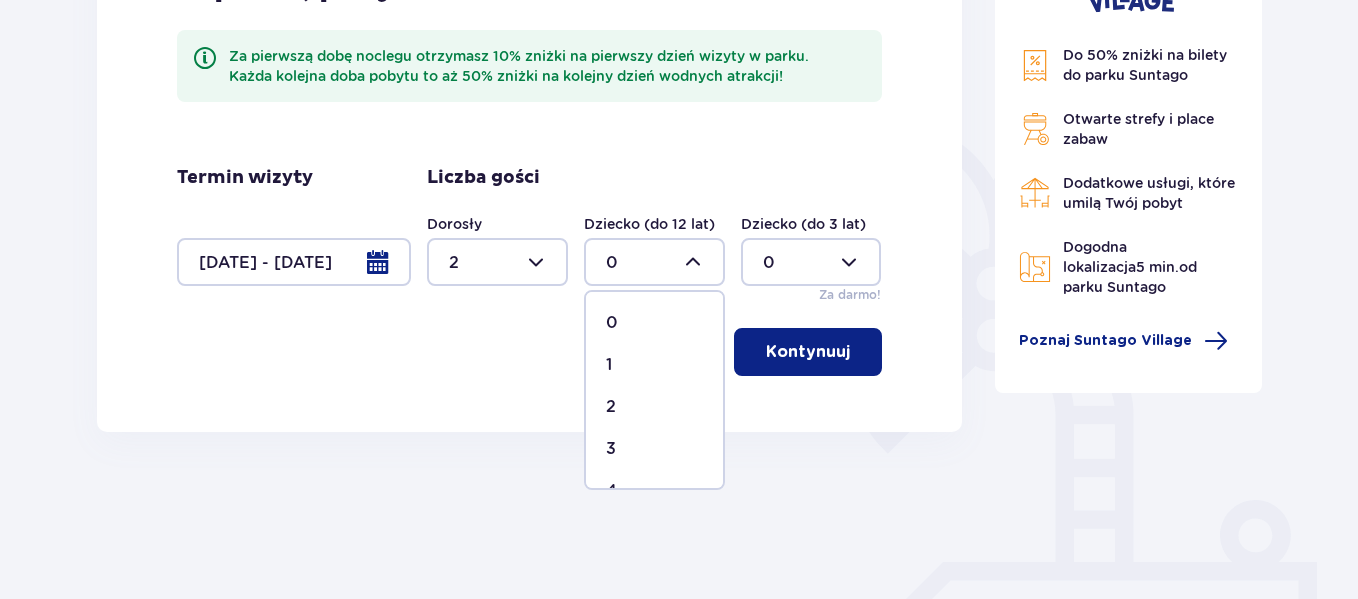 click on "1" at bounding box center (609, 365) 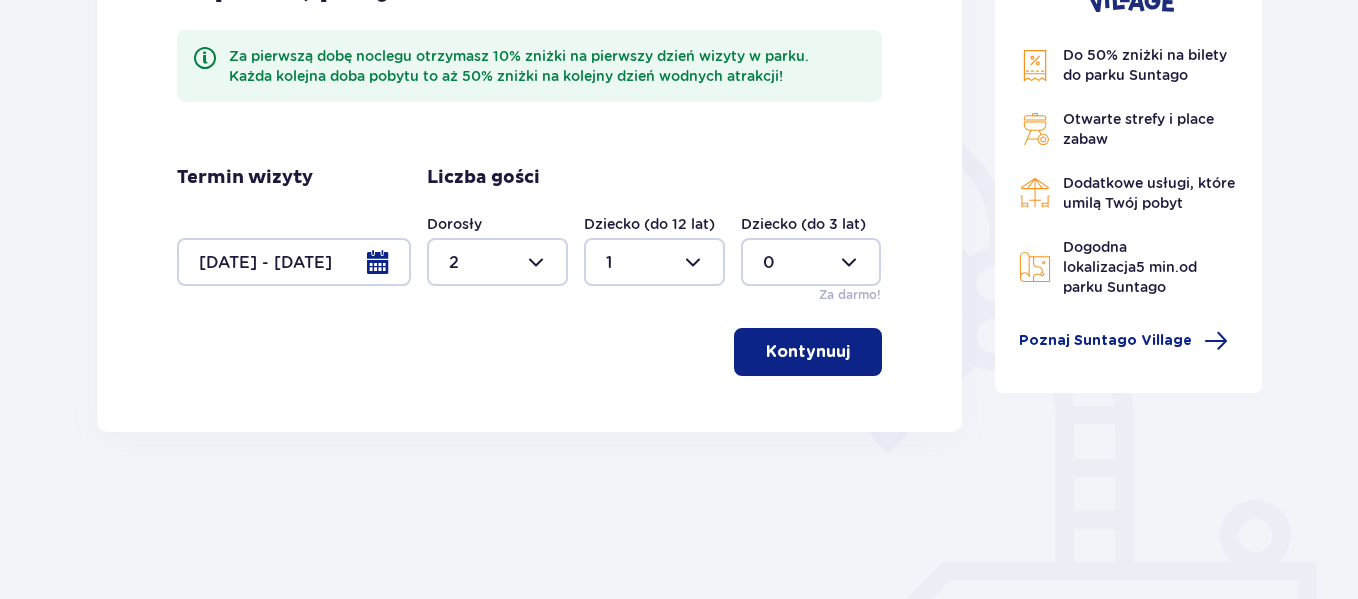 click on "Kontynuuj" at bounding box center (808, 352) 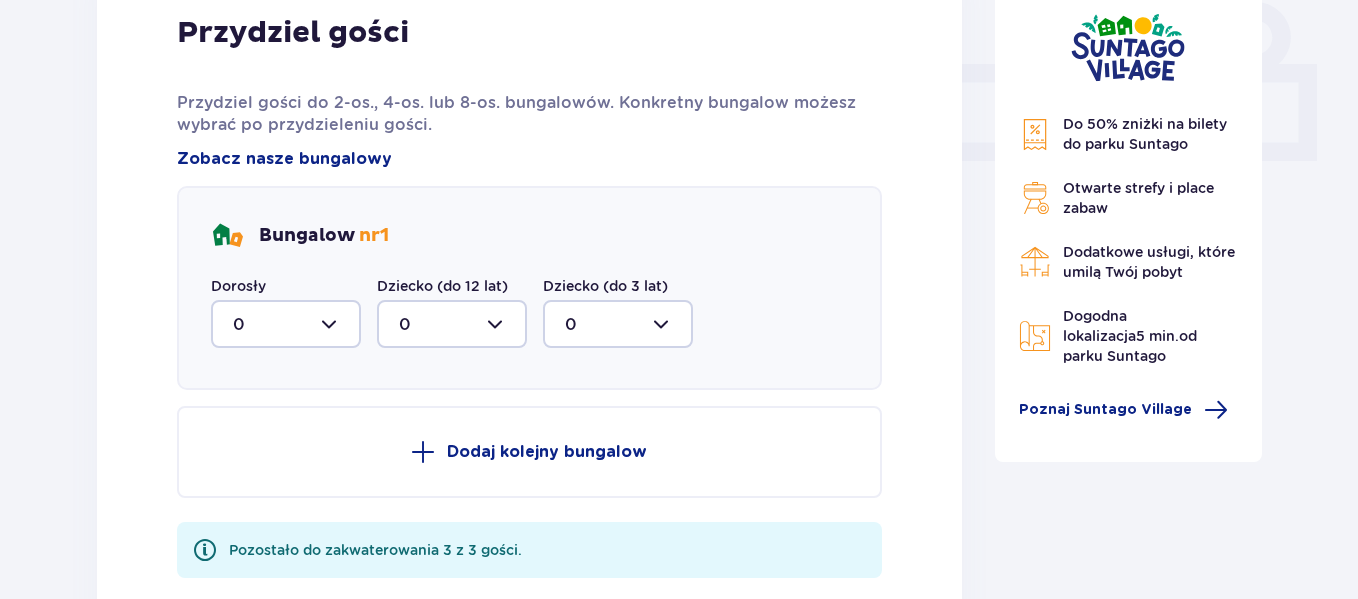 scroll, scrollTop: 893, scrollLeft: 0, axis: vertical 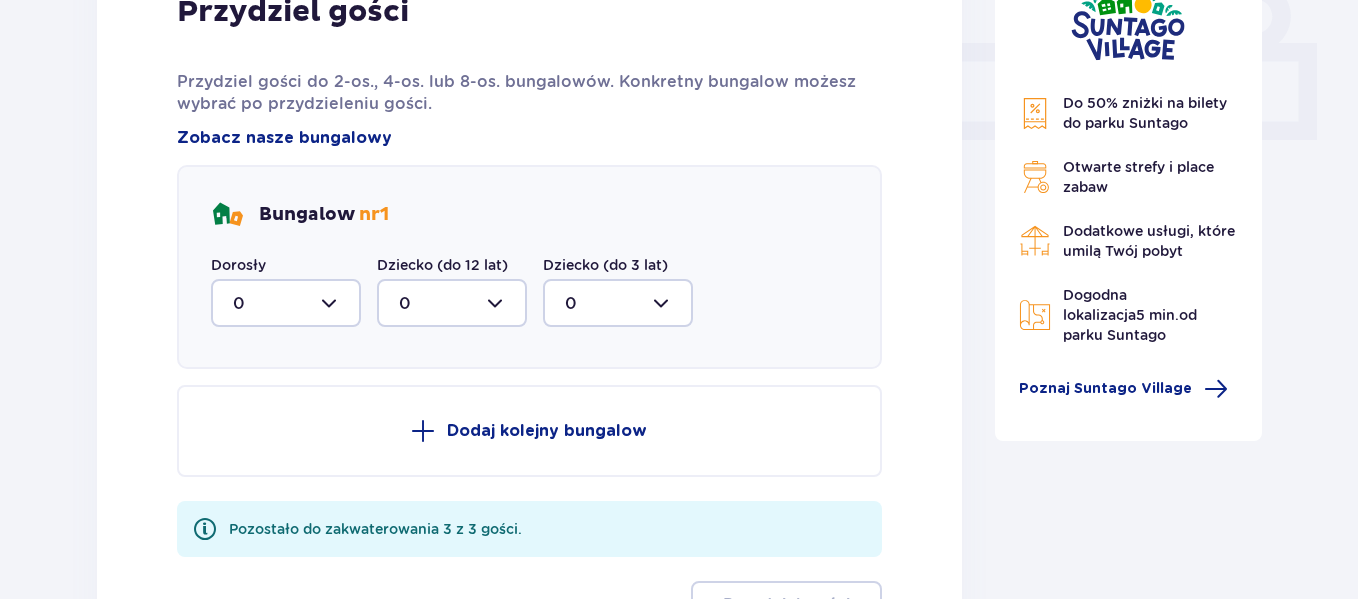 click at bounding box center (286, 303) 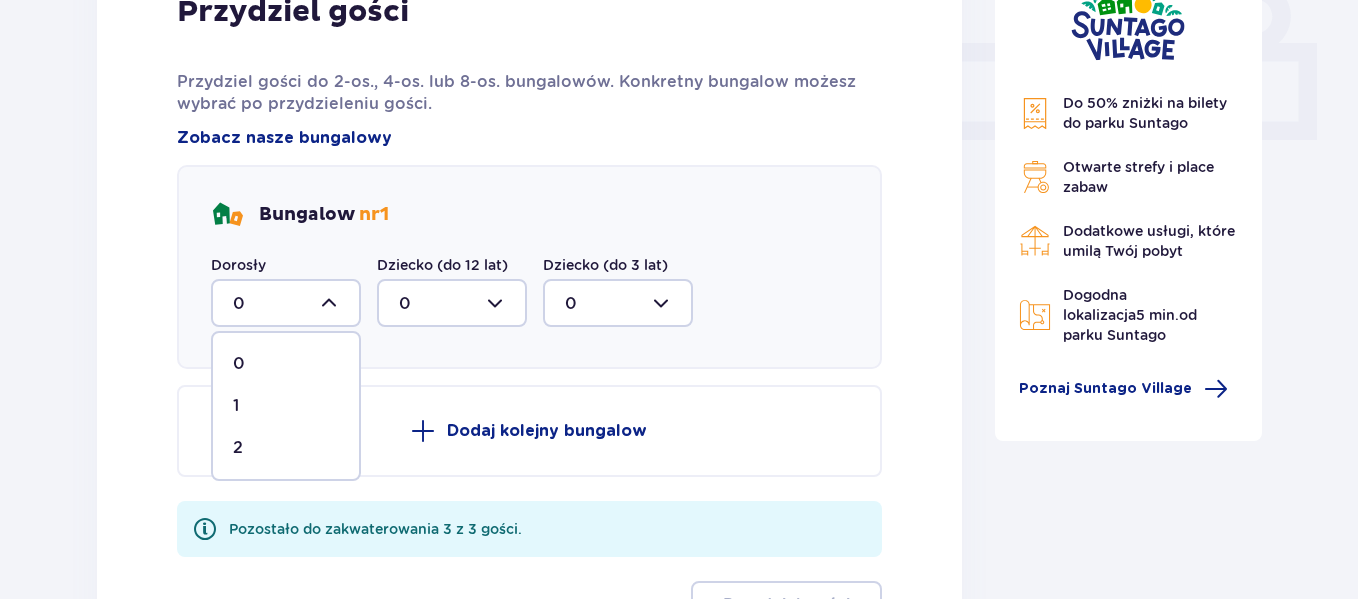 click on "2" at bounding box center (238, 448) 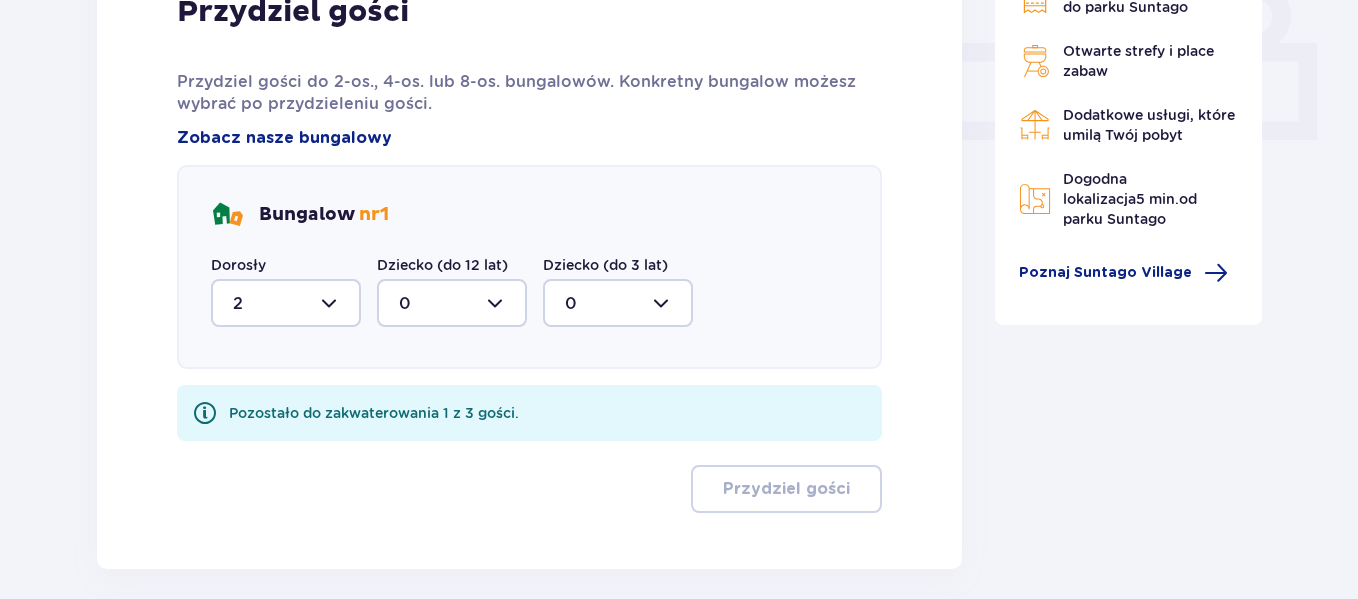 click at bounding box center [452, 303] 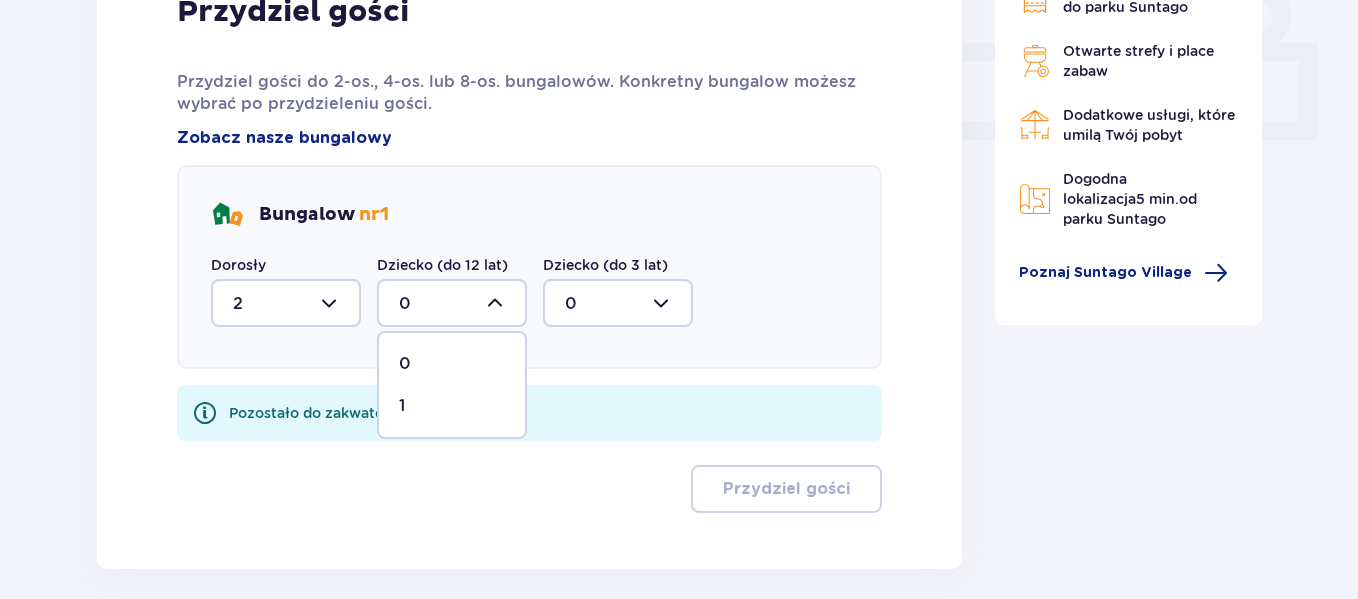 click on "1" at bounding box center [402, 406] 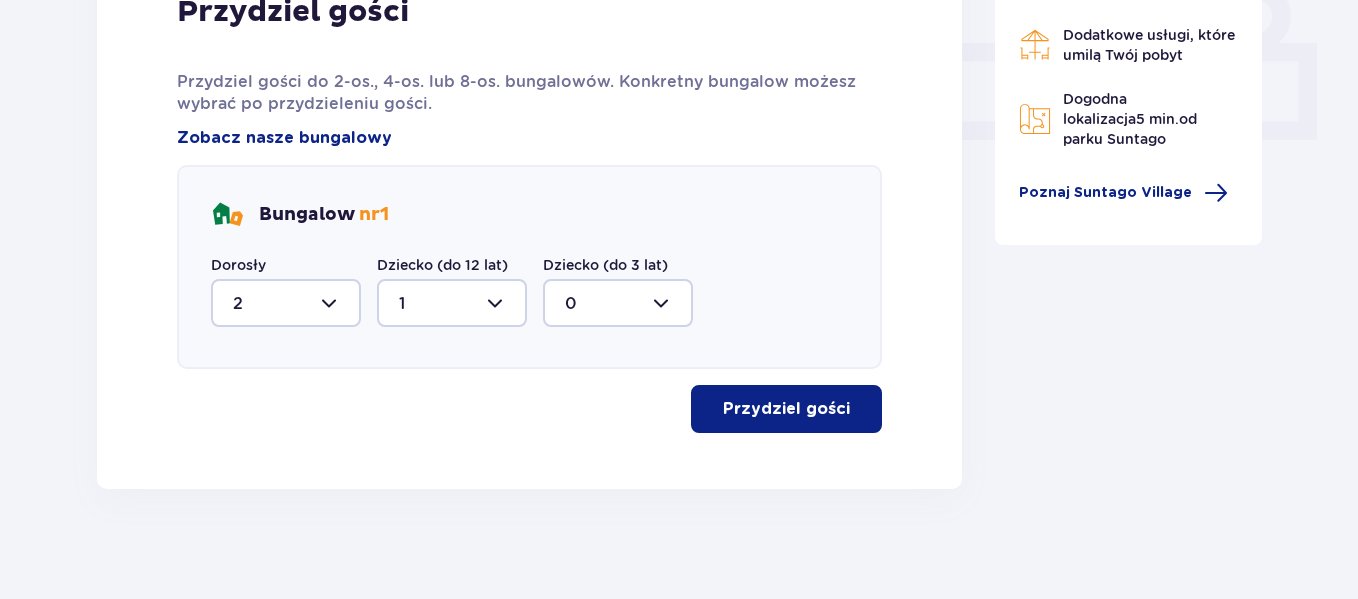 click on "Przydziel gości" at bounding box center (786, 409) 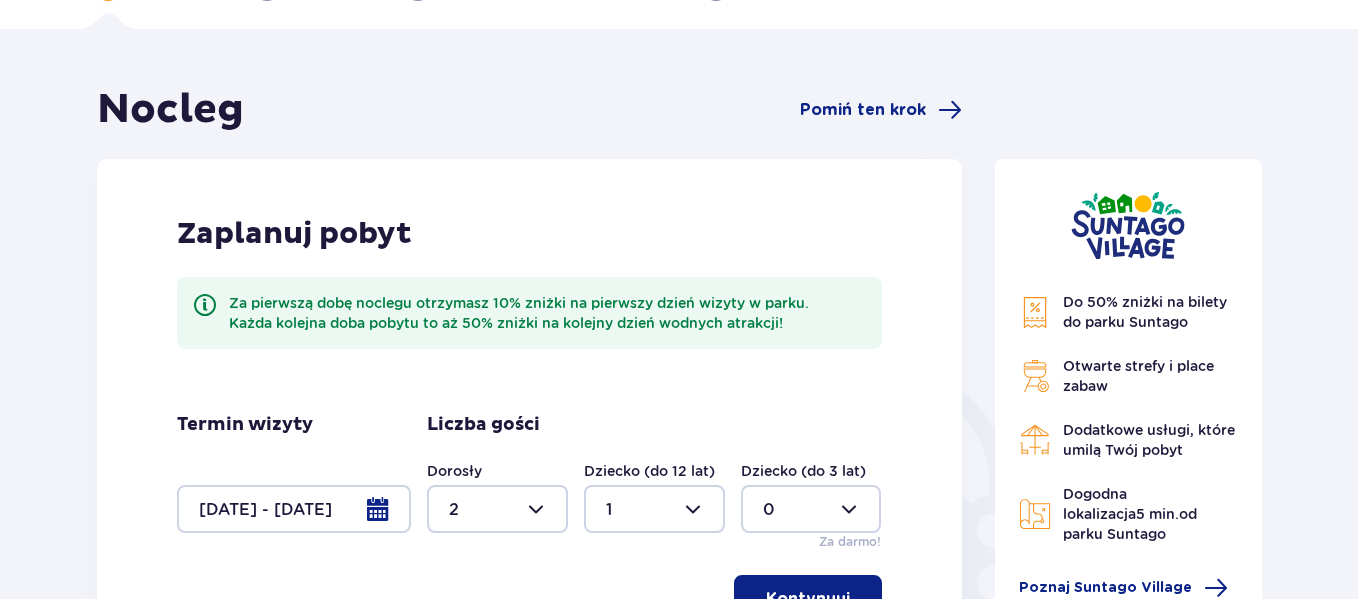 scroll, scrollTop: 0, scrollLeft: 0, axis: both 